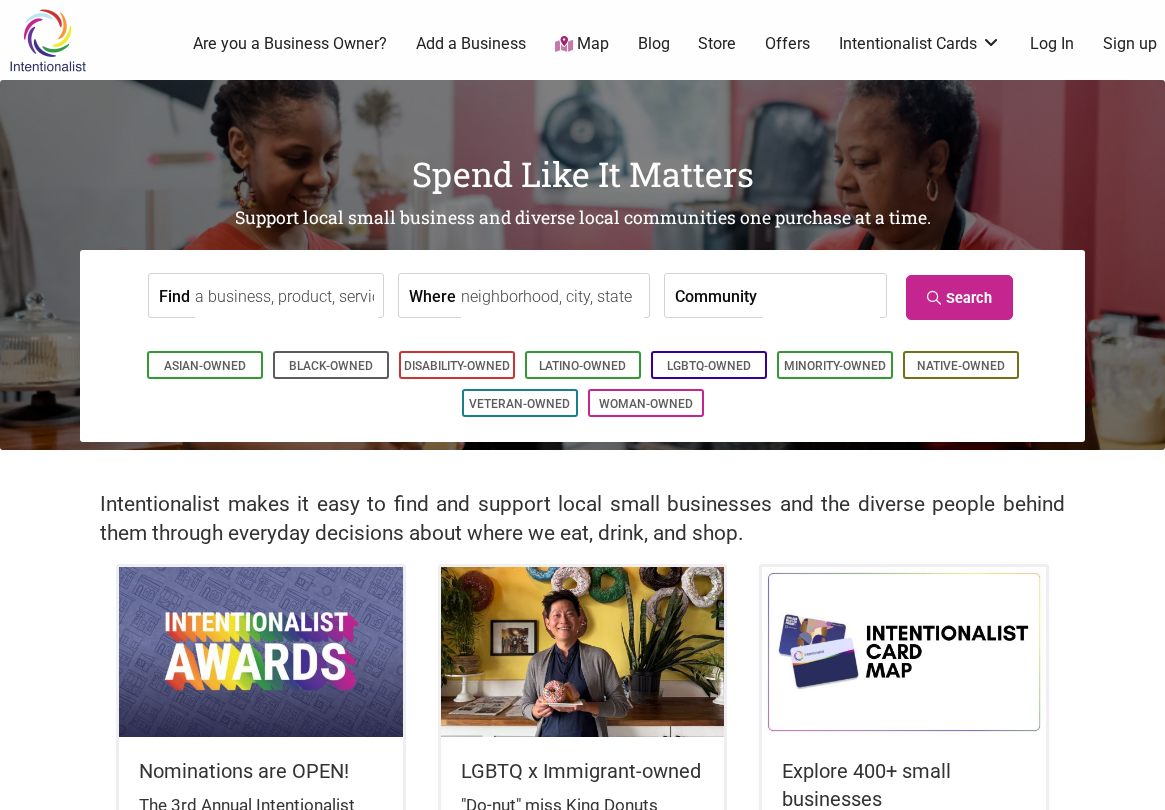 scroll, scrollTop: 0, scrollLeft: 0, axis: both 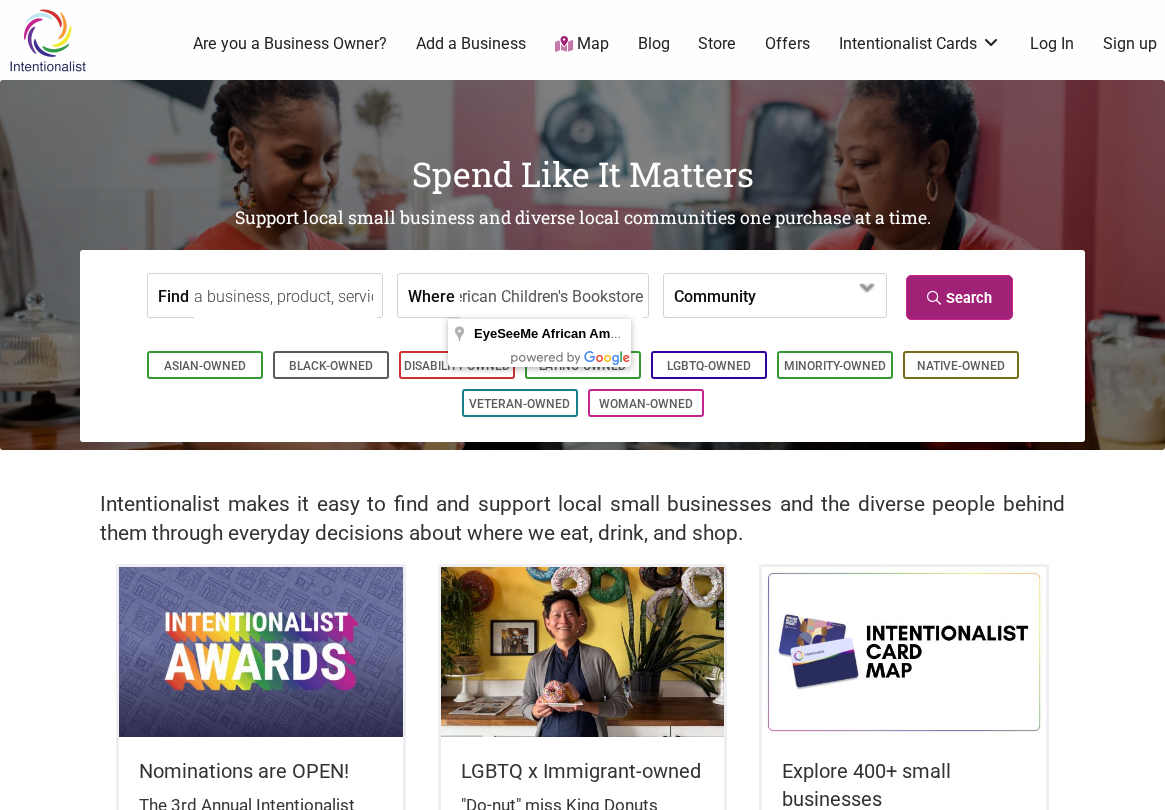 type on "EyeSeeMe African American Children's Bookstore" 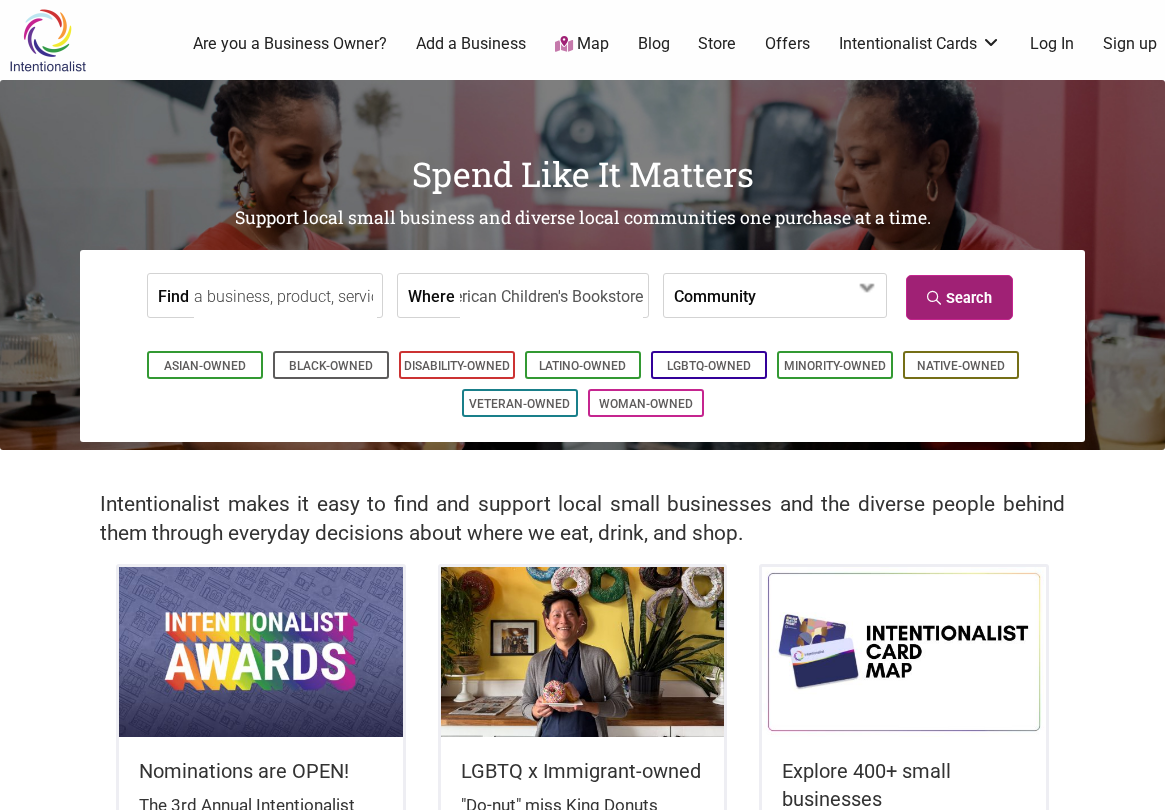 scroll, scrollTop: 0, scrollLeft: 0, axis: both 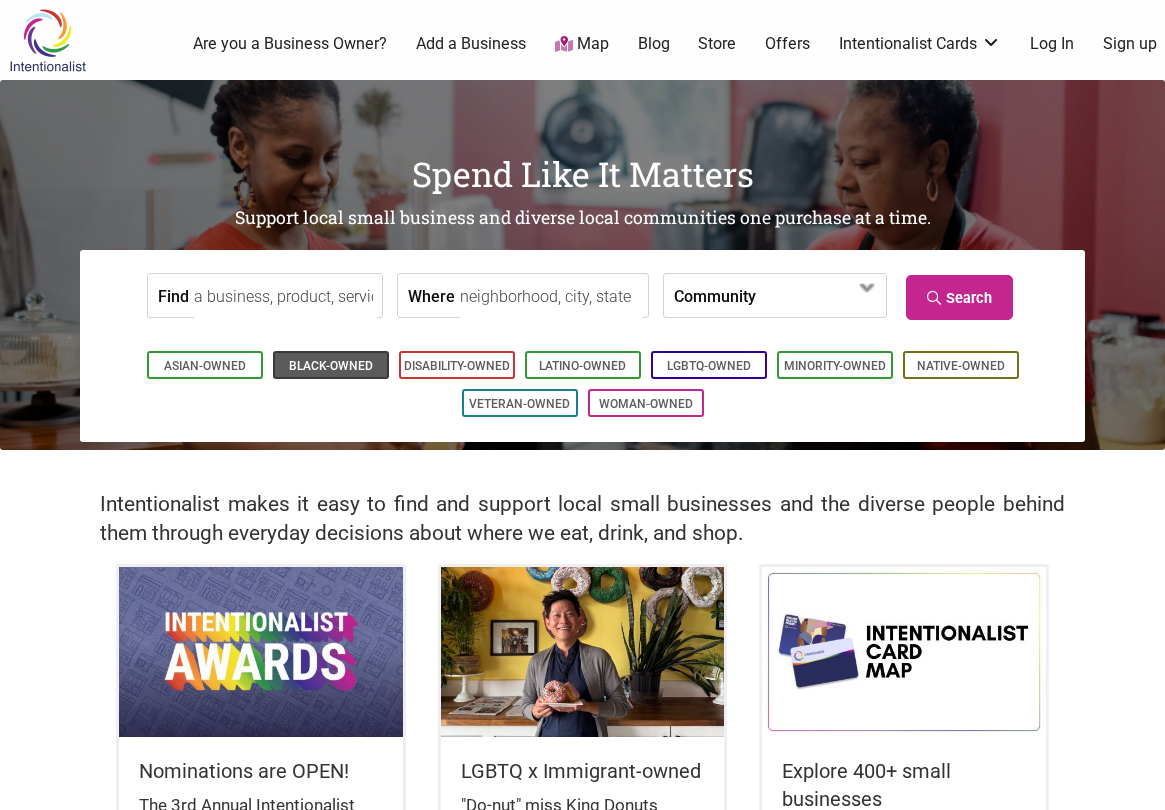 click on "Black-Owned" at bounding box center (331, 366) 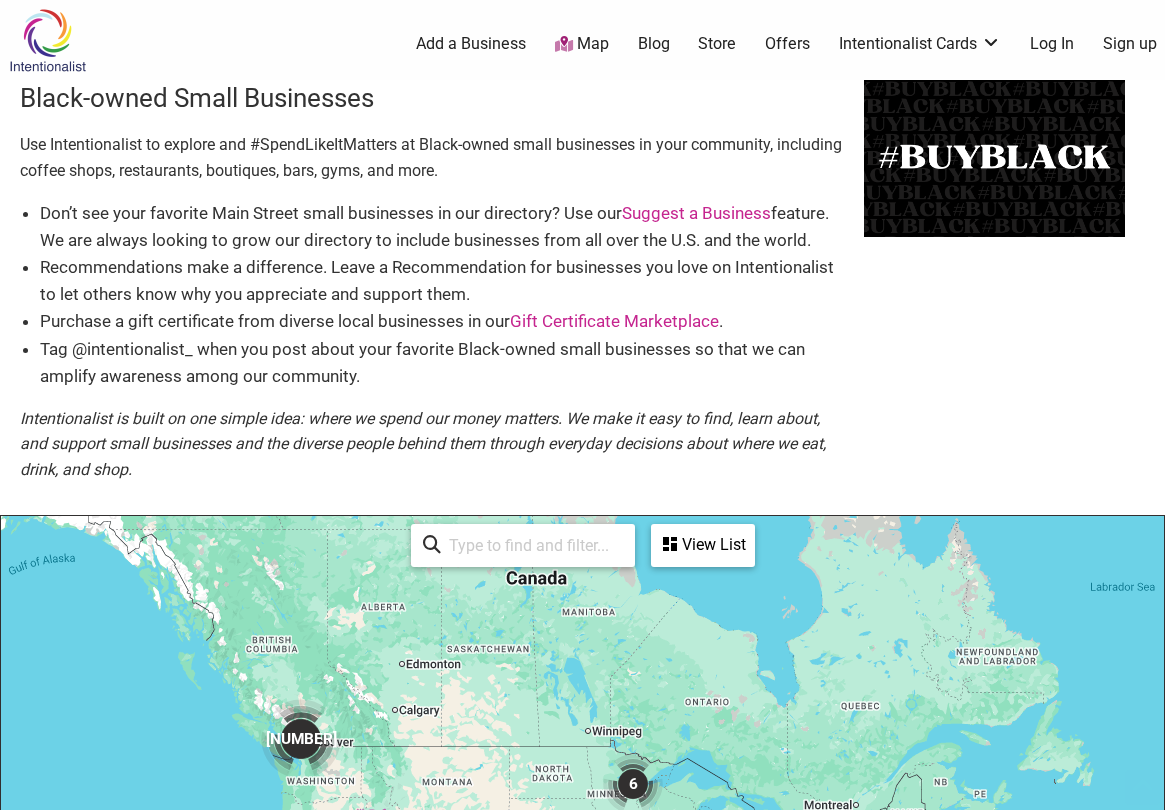 scroll, scrollTop: 500, scrollLeft: 0, axis: vertical 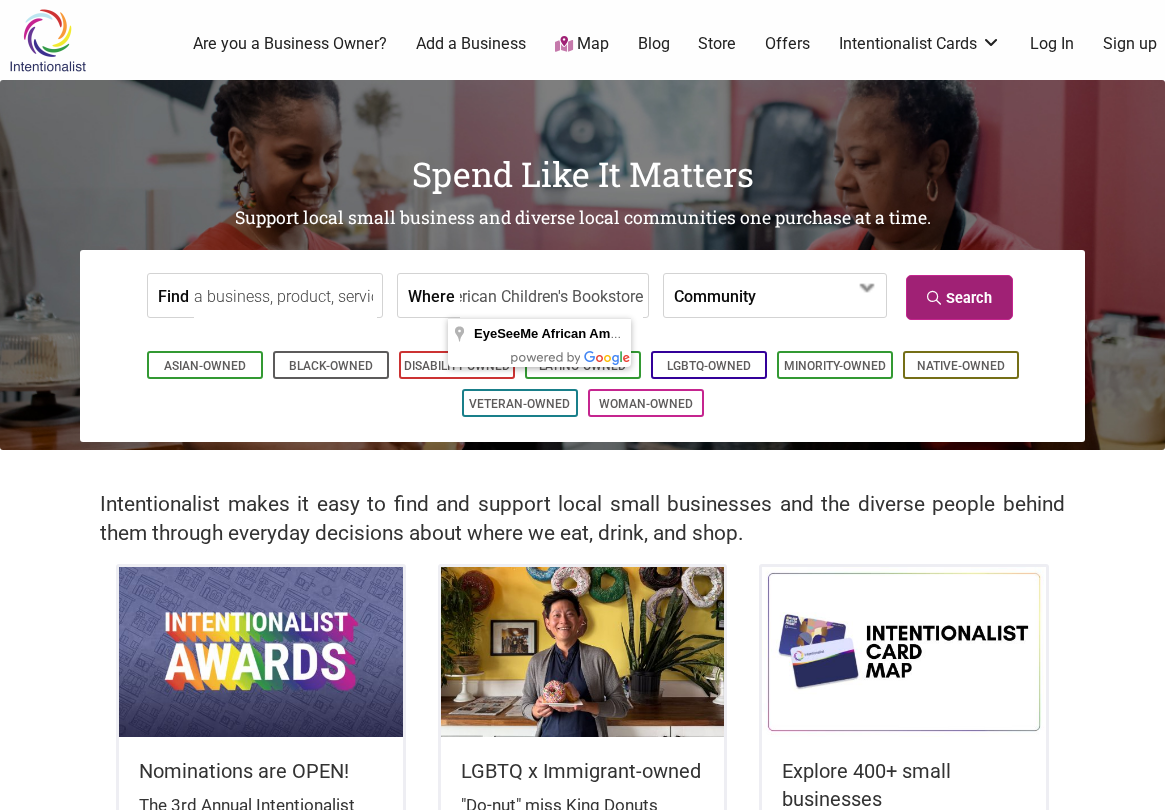 type on "EyeSeeMe African American Children's Bookstore" 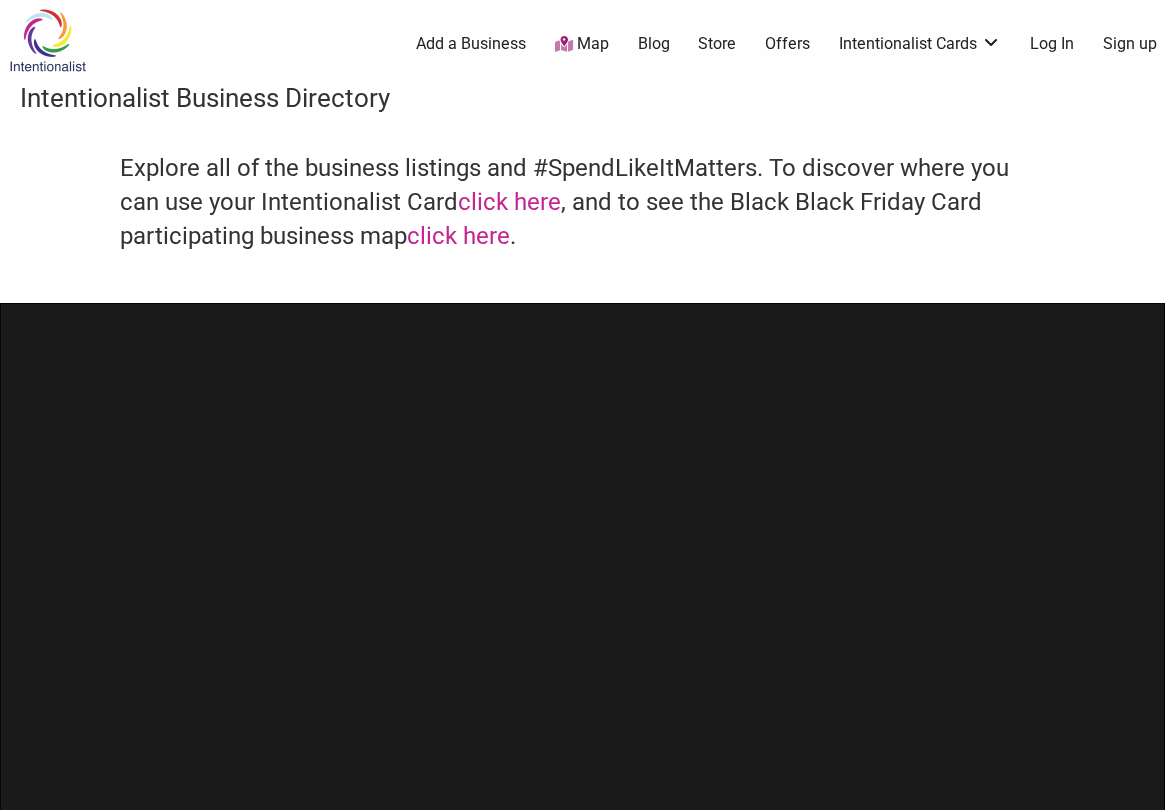 scroll, scrollTop: 0, scrollLeft: 0, axis: both 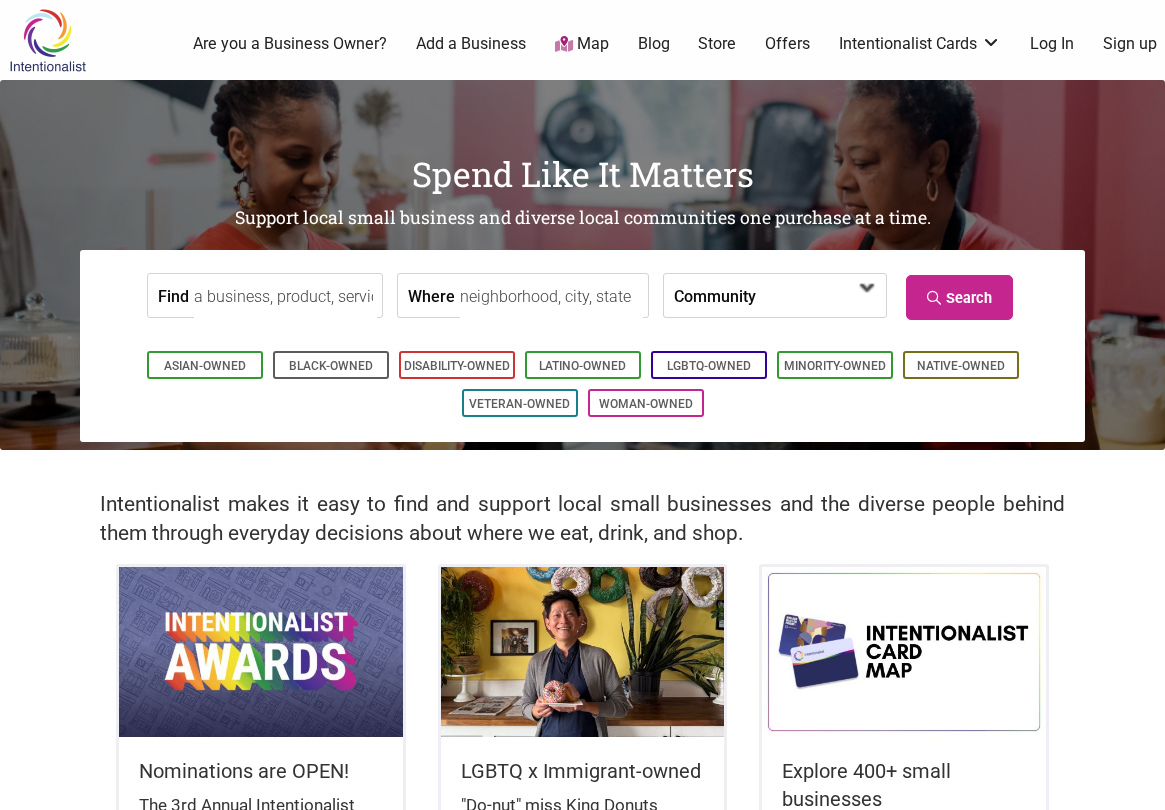 click at bounding box center [813, 297] 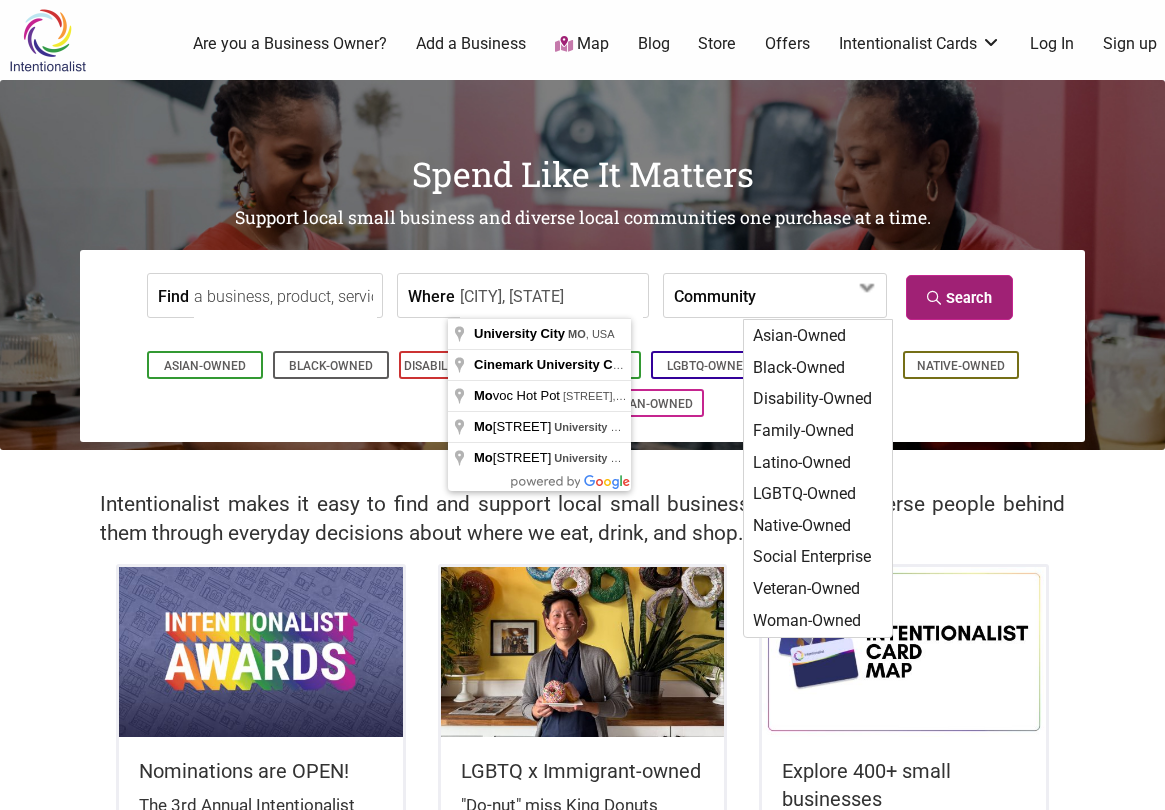 type on "[CITY], [STATE]" 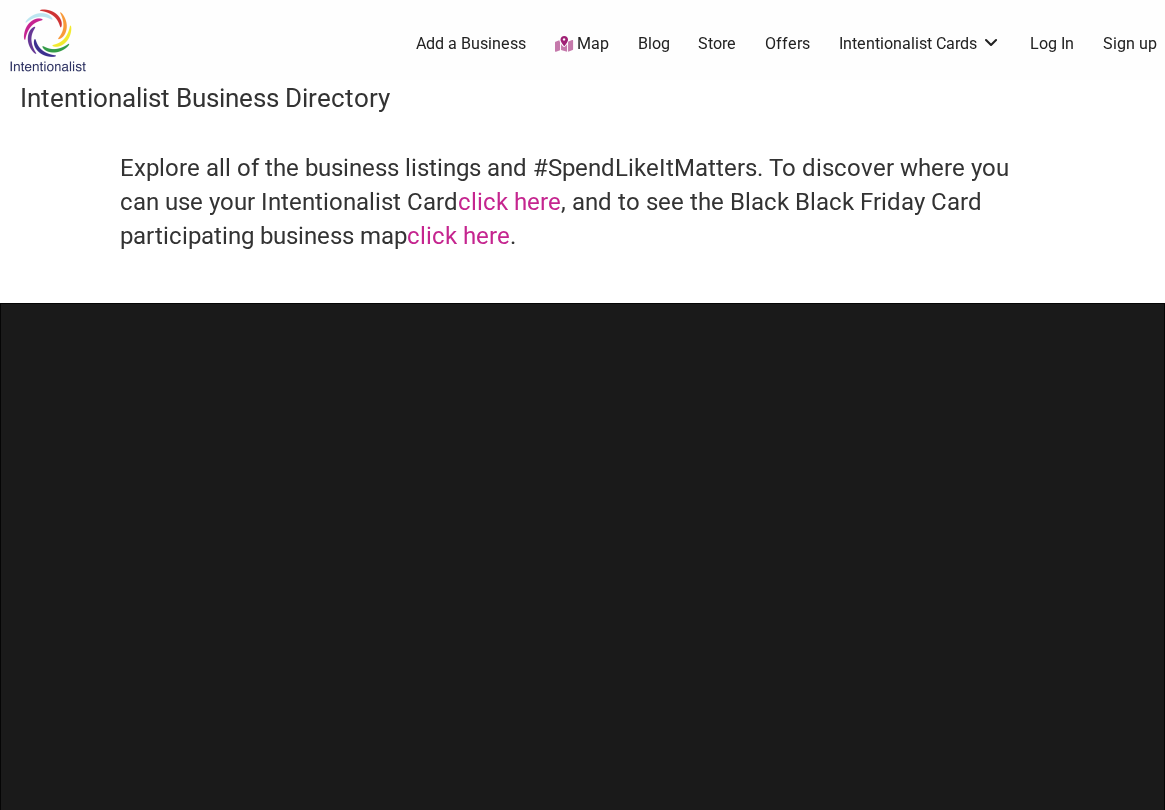 scroll, scrollTop: 0, scrollLeft: 0, axis: both 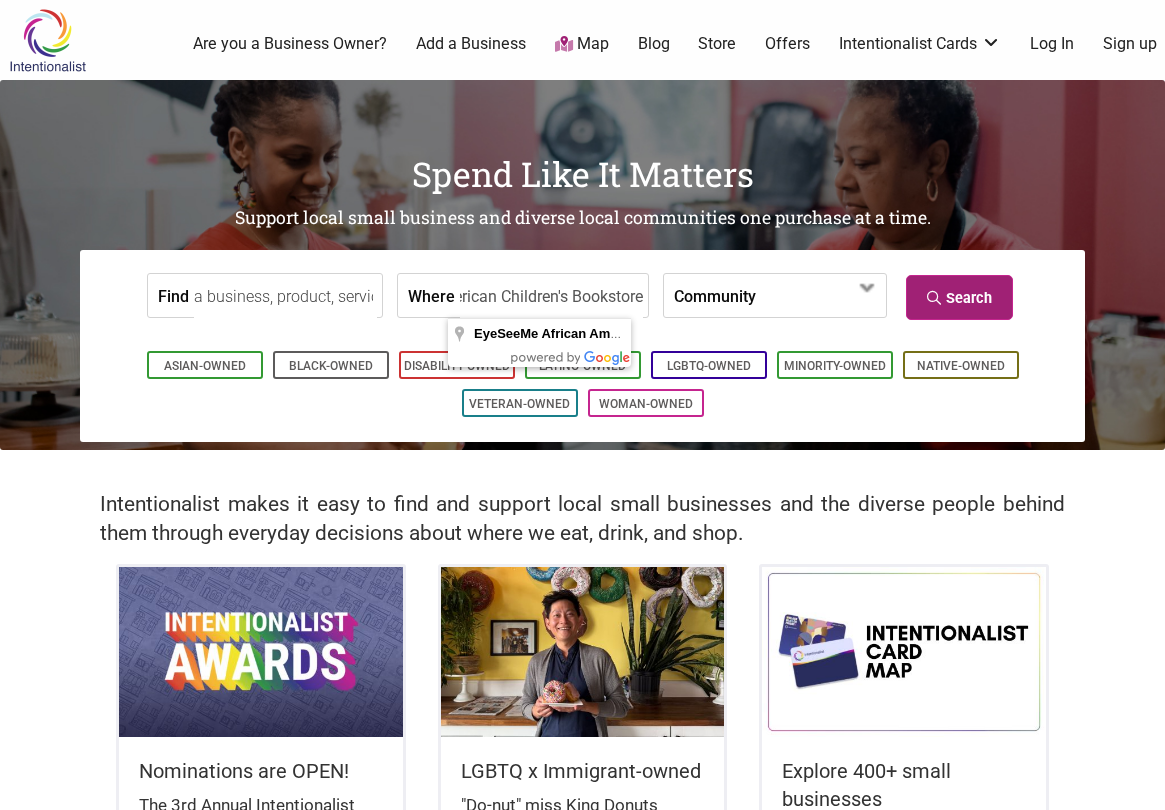 type on "EyeSeeMe African American Children's Bookstore" 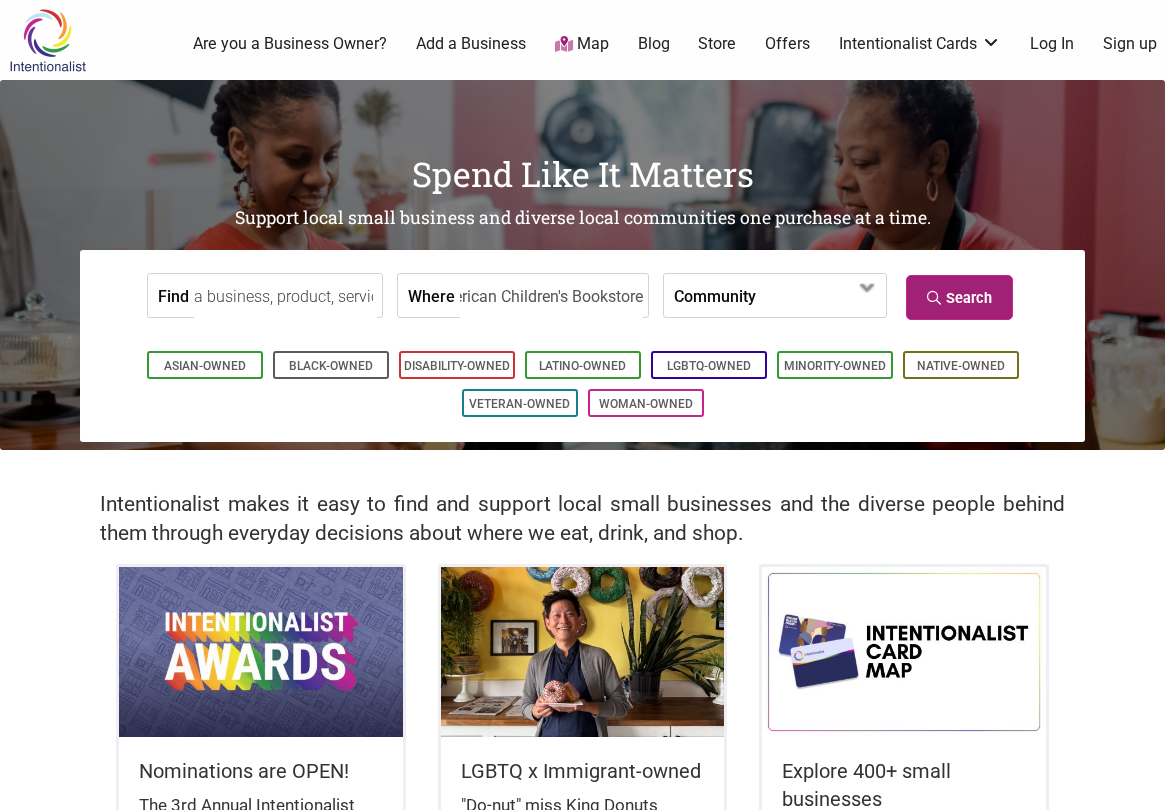 scroll, scrollTop: 0, scrollLeft: 0, axis: both 